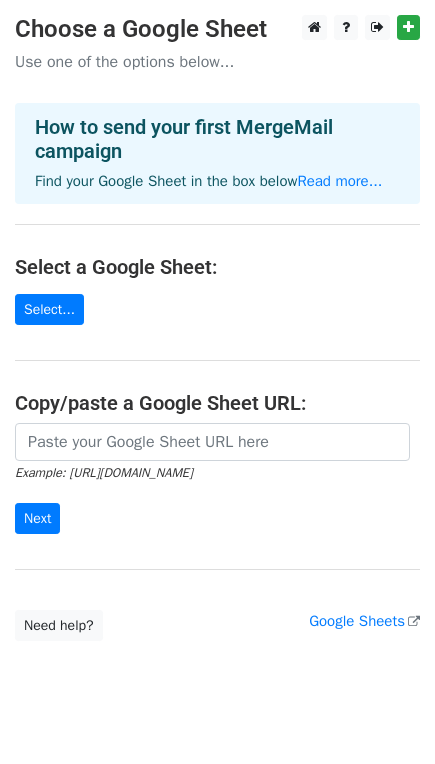 scroll, scrollTop: 0, scrollLeft: 0, axis: both 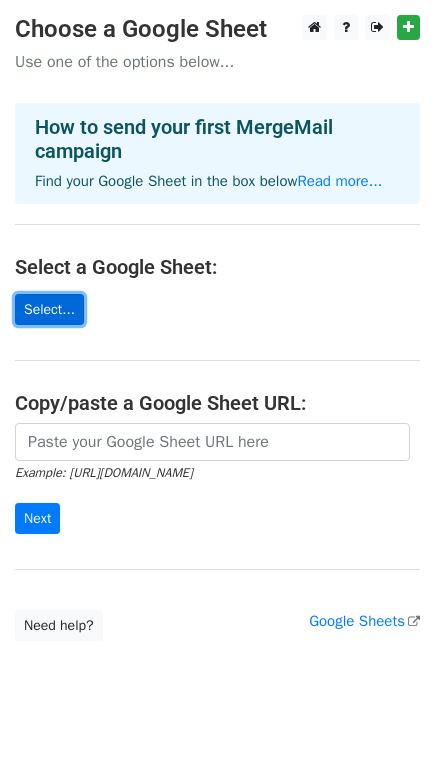 click on "Select..." at bounding box center (49, 309) 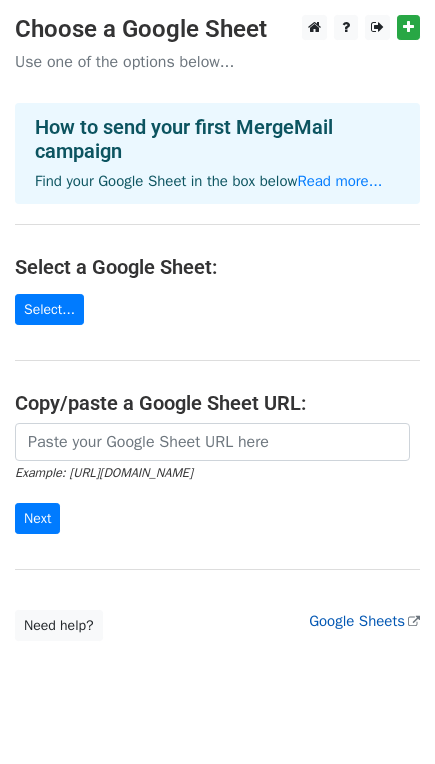 click on "Google Sheets" at bounding box center [364, 621] 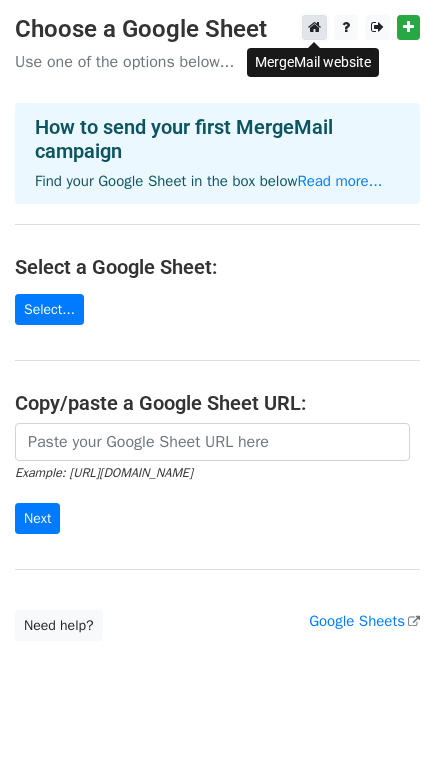 click at bounding box center [314, 27] 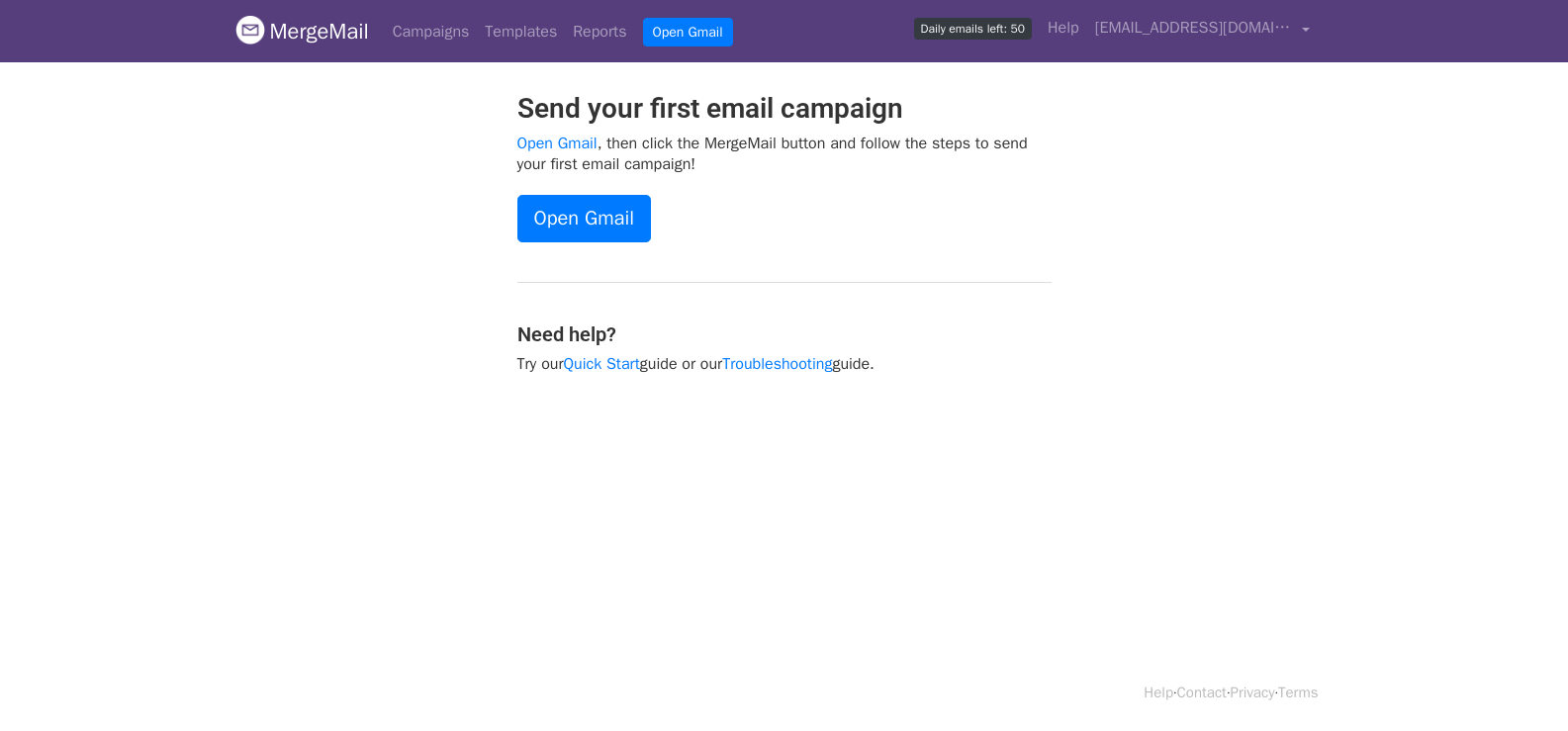 scroll, scrollTop: 0, scrollLeft: 0, axis: both 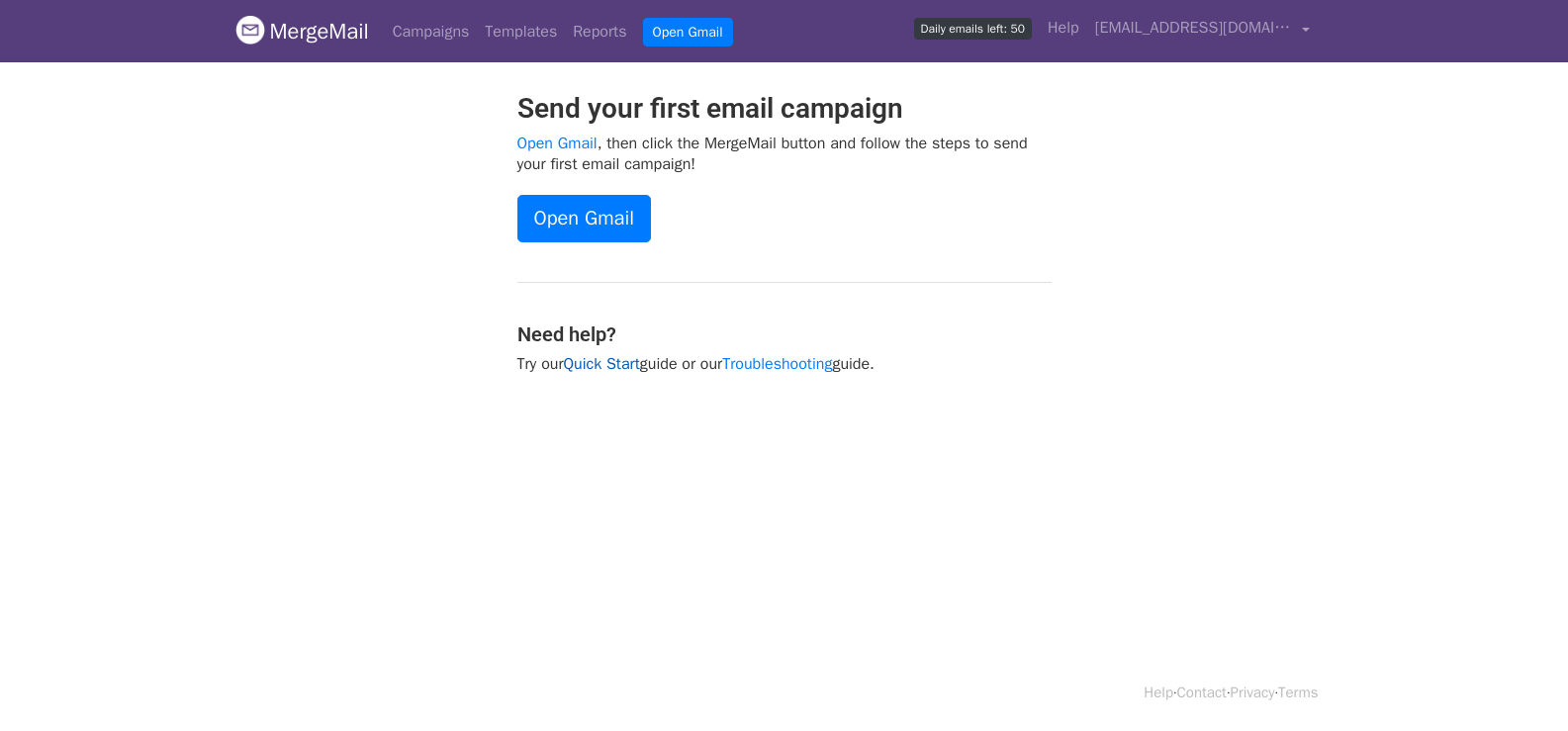 click on "Quick Start" at bounding box center [600, 364] 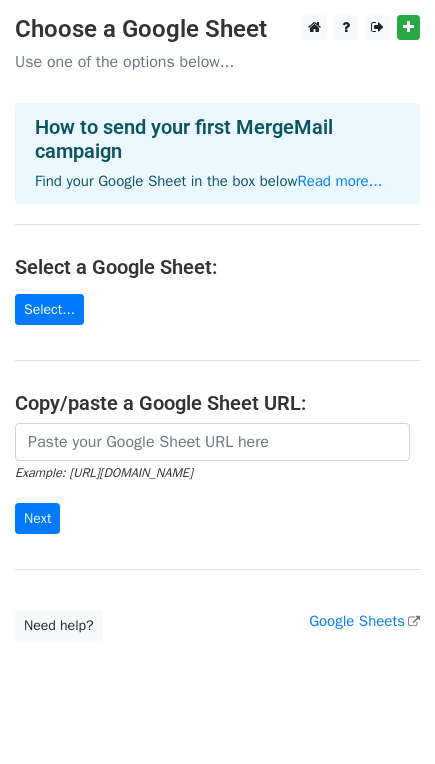 scroll, scrollTop: 0, scrollLeft: 0, axis: both 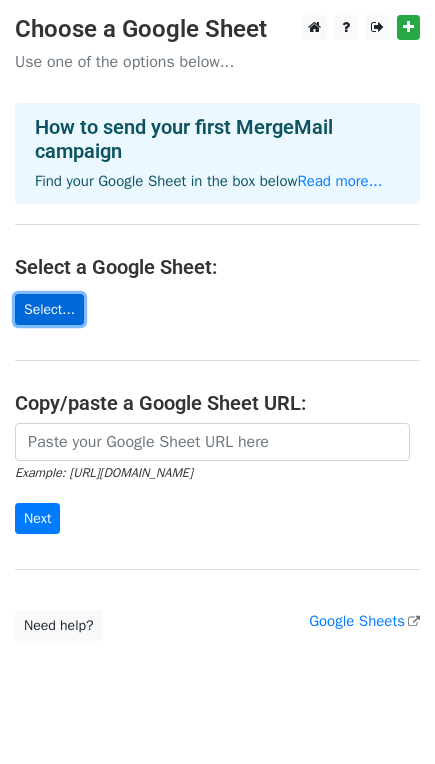 click on "Select..." at bounding box center (49, 309) 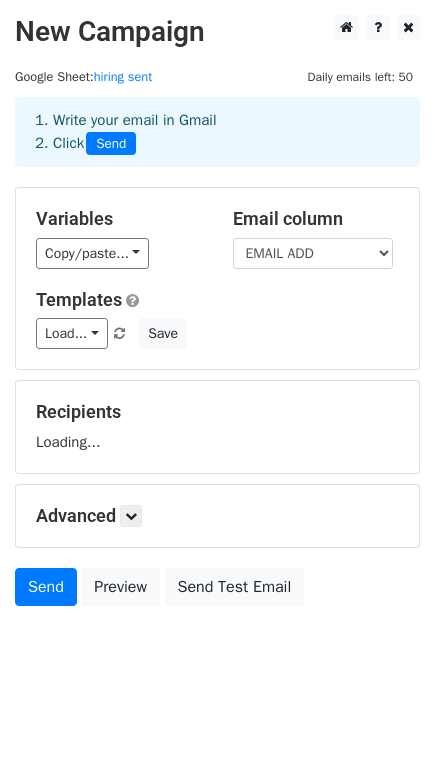 scroll, scrollTop: 0, scrollLeft: 0, axis: both 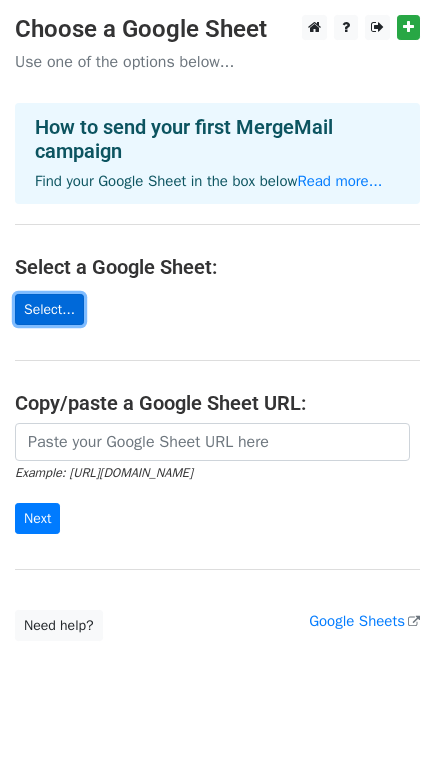 click on "Select..." at bounding box center [49, 309] 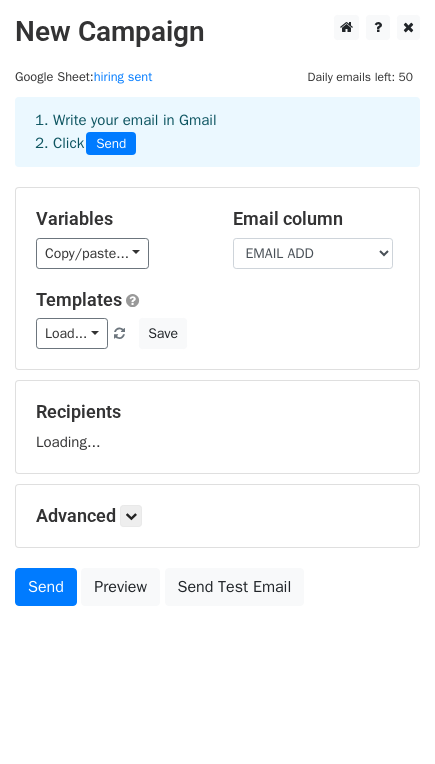 scroll, scrollTop: 0, scrollLeft: 0, axis: both 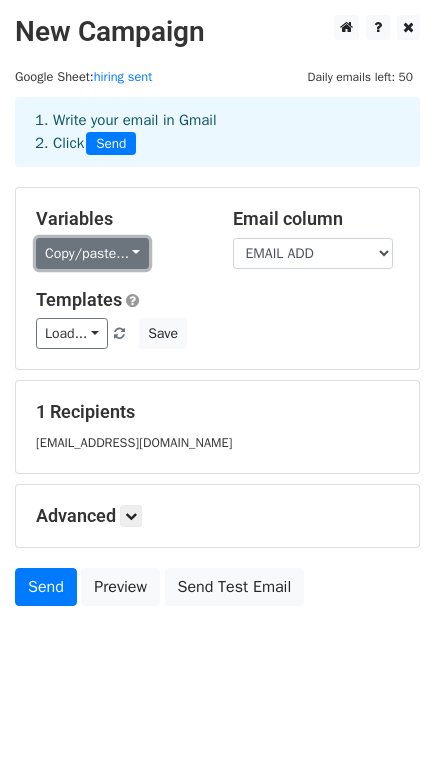 click on "Copy/paste..." at bounding box center [92, 253] 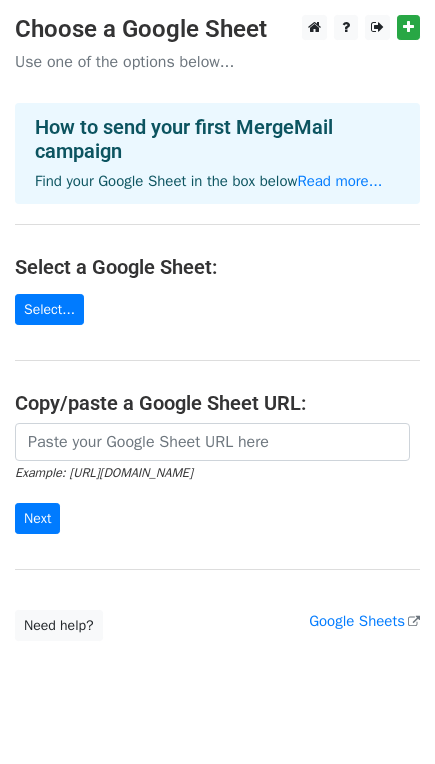 scroll, scrollTop: 0, scrollLeft: 0, axis: both 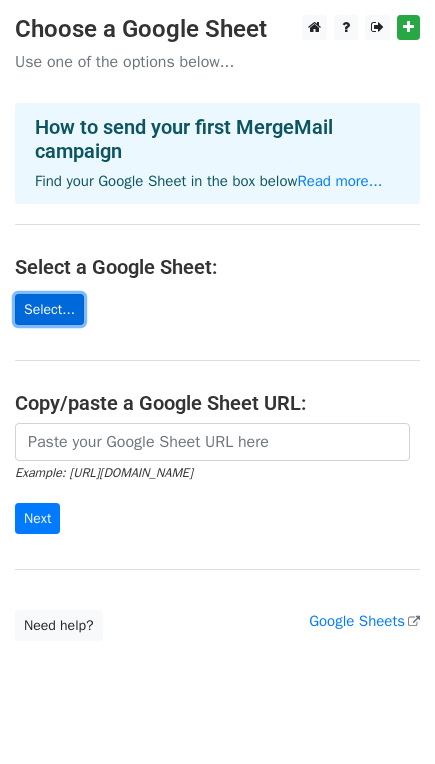 click on "Select..." at bounding box center [49, 309] 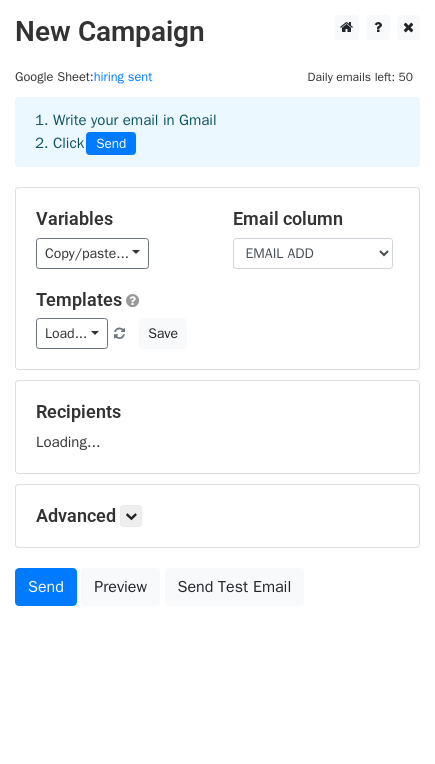 scroll, scrollTop: 0, scrollLeft: 0, axis: both 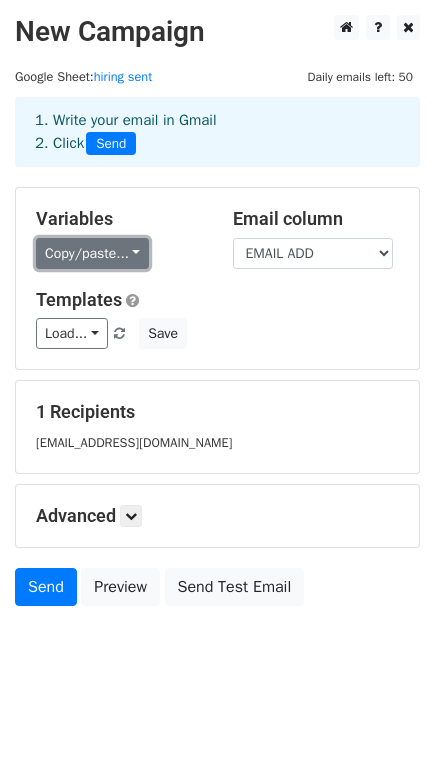 click on "Copy/paste..." at bounding box center [92, 253] 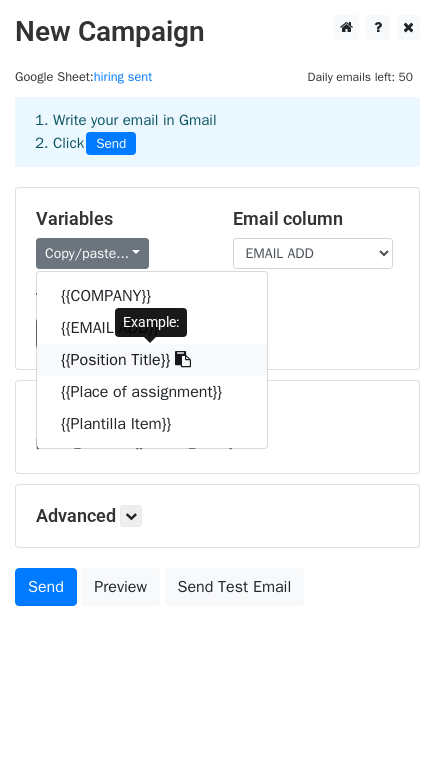 click on "{{Position Title}}" at bounding box center [152, 360] 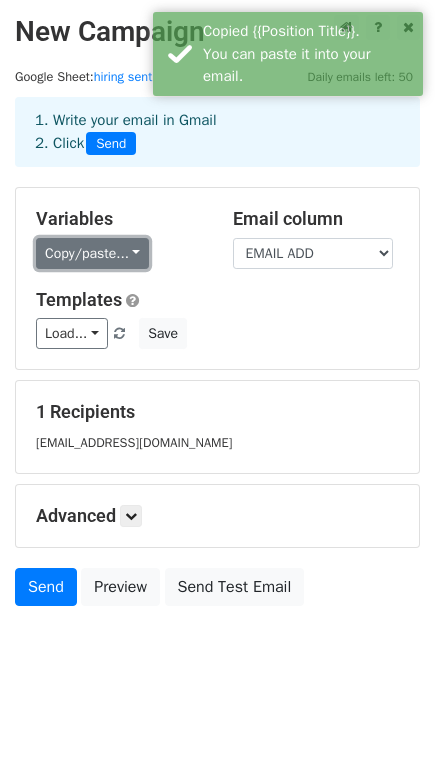 click on "Copy/paste..." at bounding box center [92, 253] 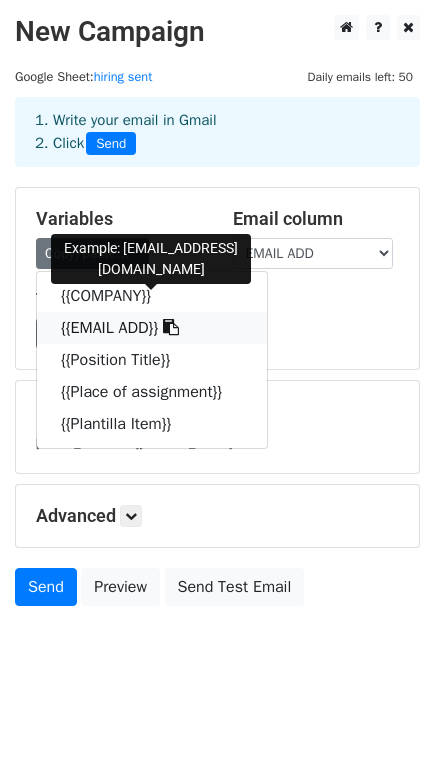 click on "{{EMAIL ADD}}" at bounding box center [152, 328] 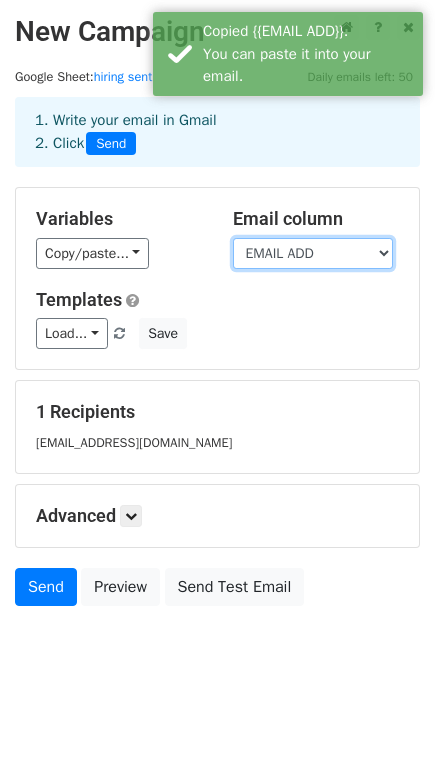 click on "COMPANY
EMAIL ADD
Position Title
Place of assignment
Plantilla Item" at bounding box center [313, 253] 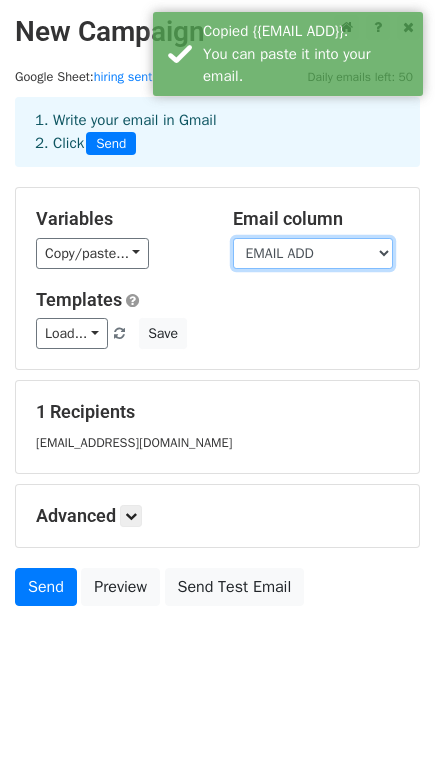 click on "COMPANY
EMAIL ADD
Position Title
Place of assignment
Plantilla Item" at bounding box center [313, 253] 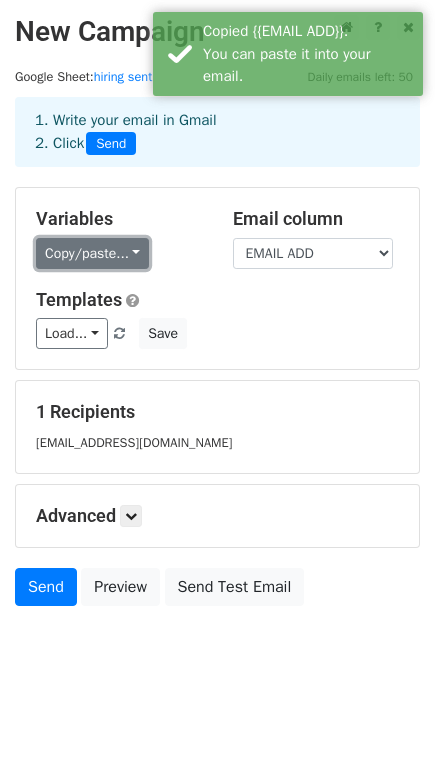 click on "Copy/paste..." at bounding box center [92, 253] 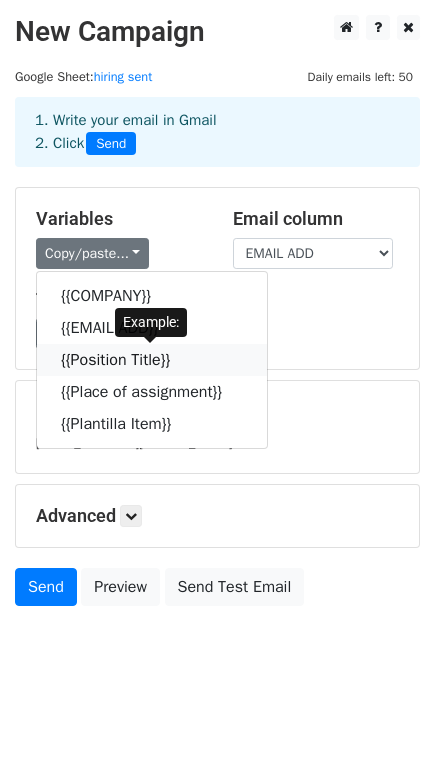 click at bounding box center (183, 359) 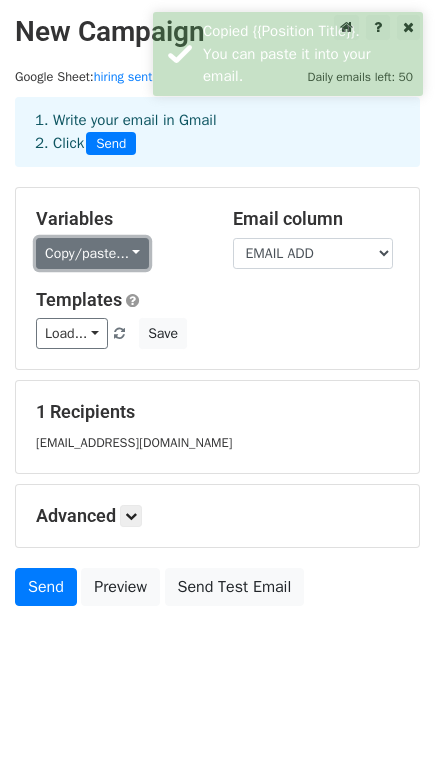 click on "Copy/paste..." at bounding box center [92, 253] 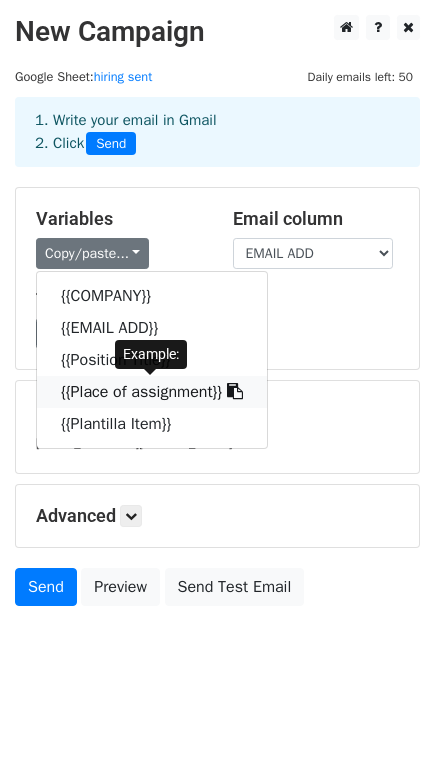 click at bounding box center [235, 391] 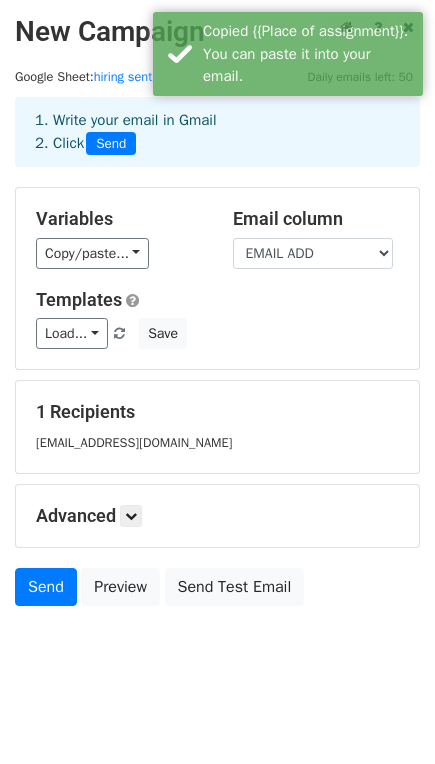 click on "Copy/paste...
{{COMPANY}}
{{EMAIL ADD}}
{{Position Title}}
{{Place of assignment}}
{{Plantilla Item}}" at bounding box center [119, 253] 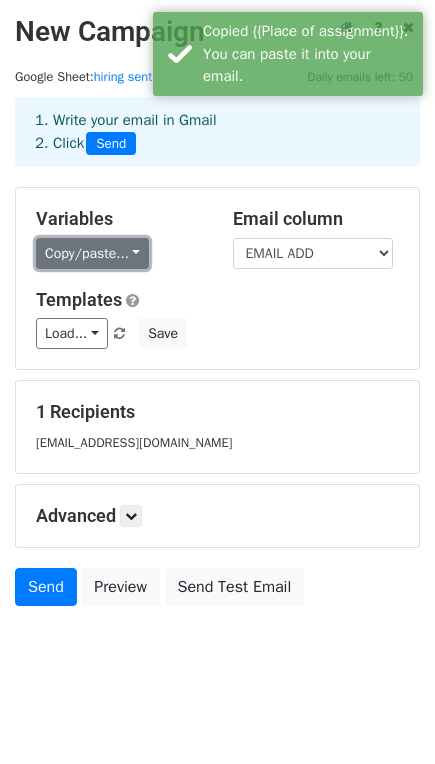 click on "Copy/paste..." at bounding box center [92, 253] 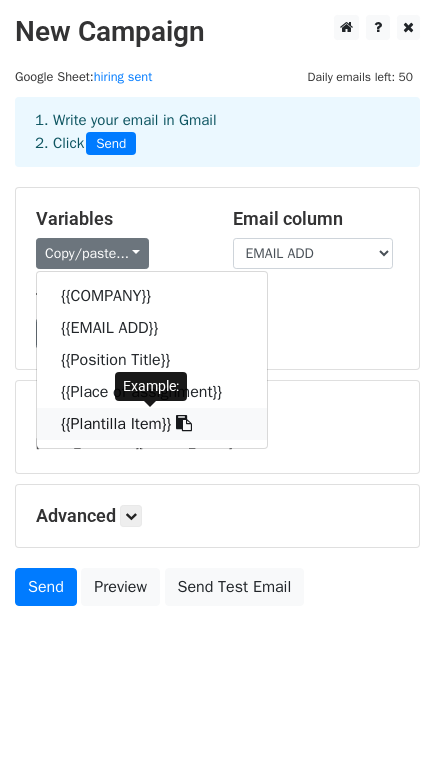 click at bounding box center [184, 423] 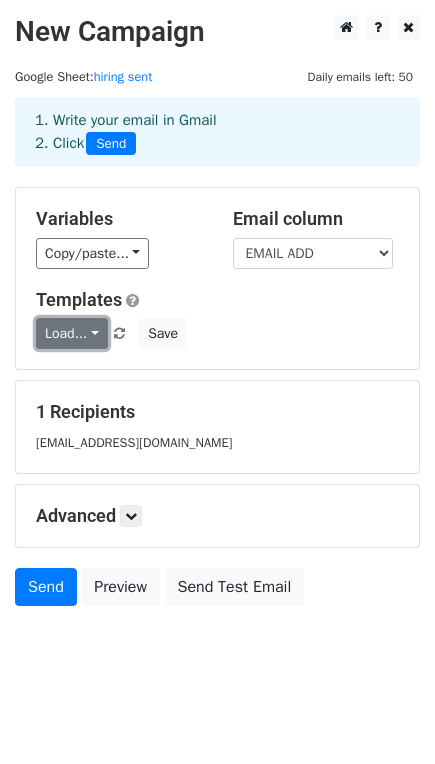 click on "Load..." at bounding box center (72, 333) 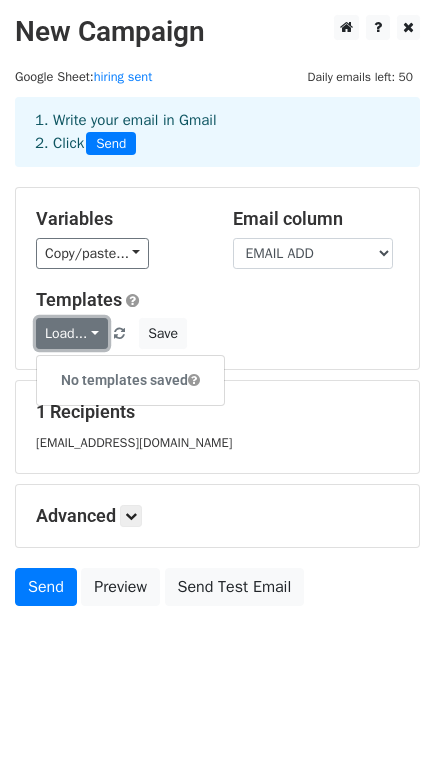 click on "Load..." at bounding box center [72, 333] 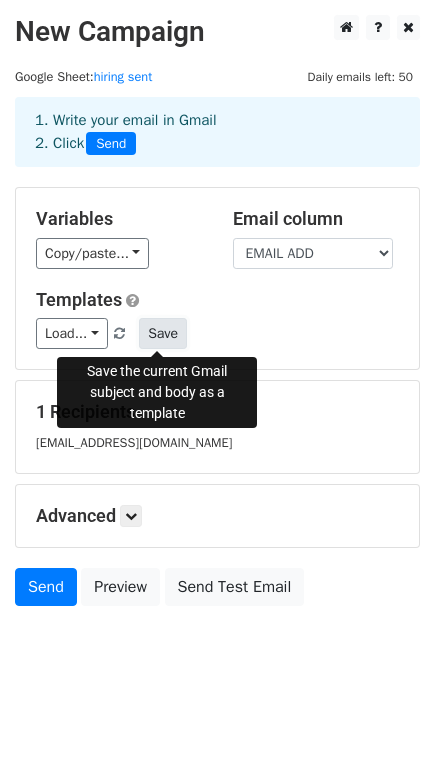 click on "Save" at bounding box center [163, 333] 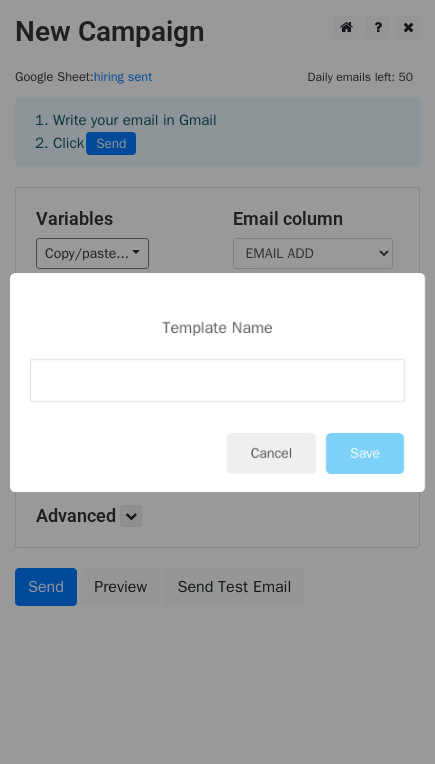click at bounding box center [217, 380] 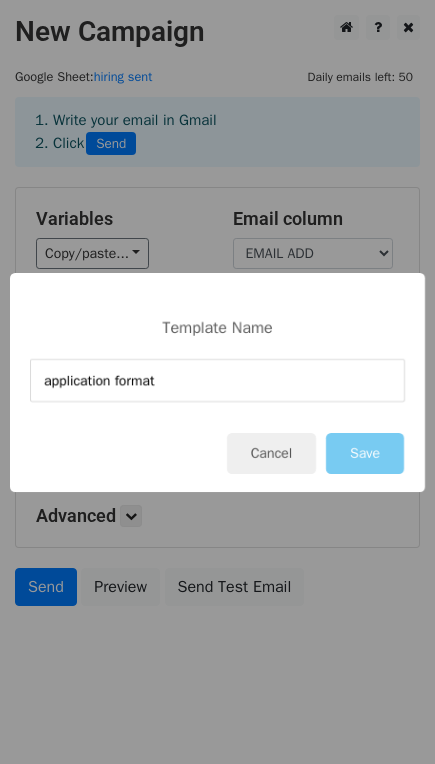 type on "application format" 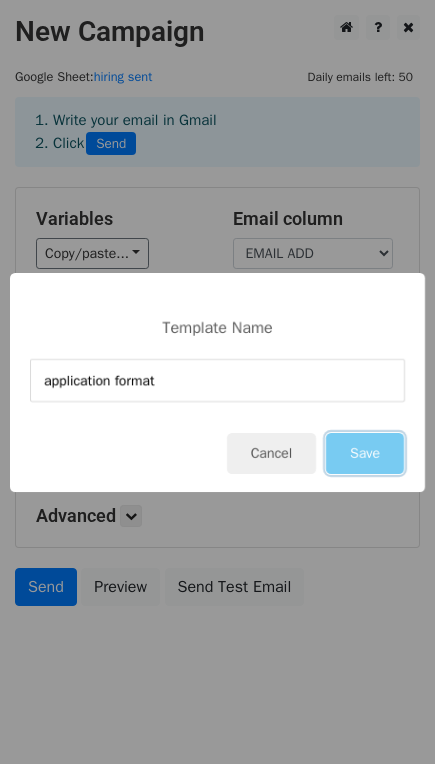 click on "Save" at bounding box center [365, 453] 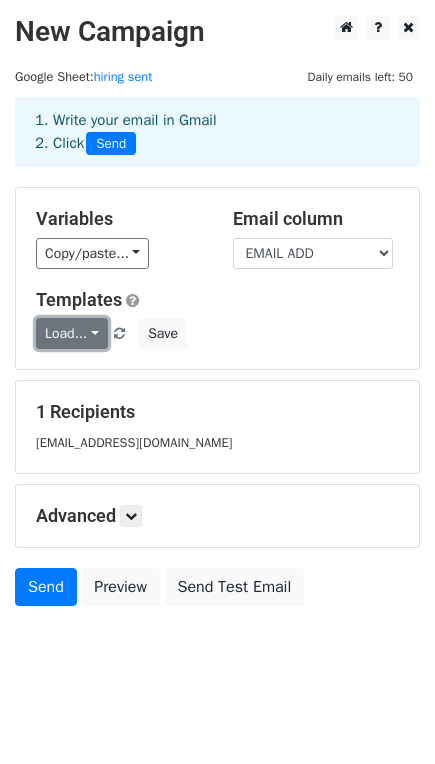 click on "Load..." at bounding box center [72, 333] 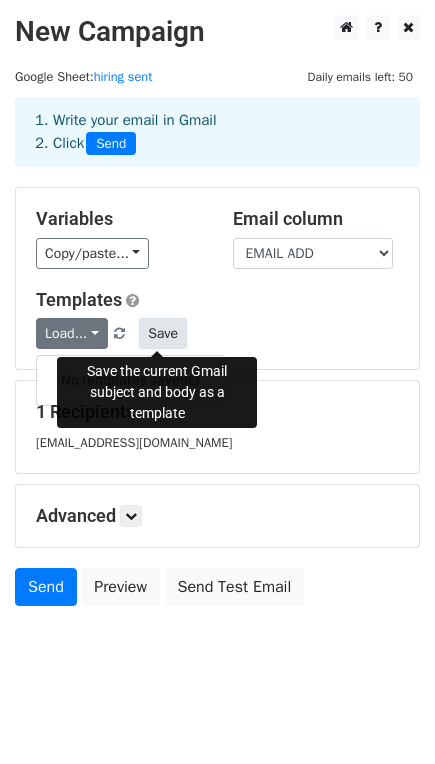 click on "Save" at bounding box center (163, 333) 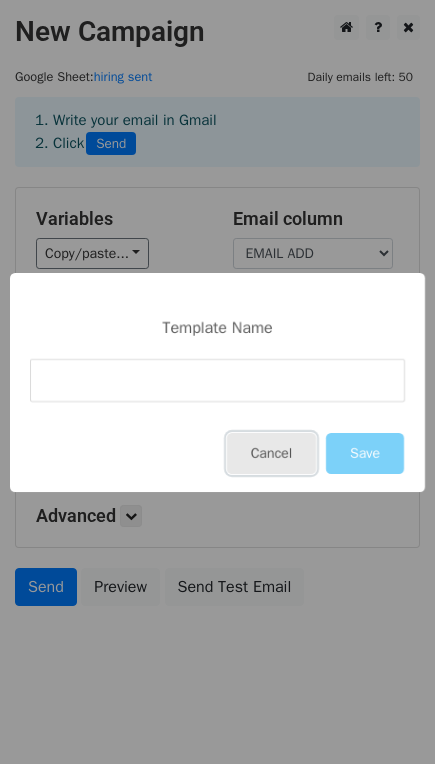 click on "Cancel" at bounding box center [271, 453] 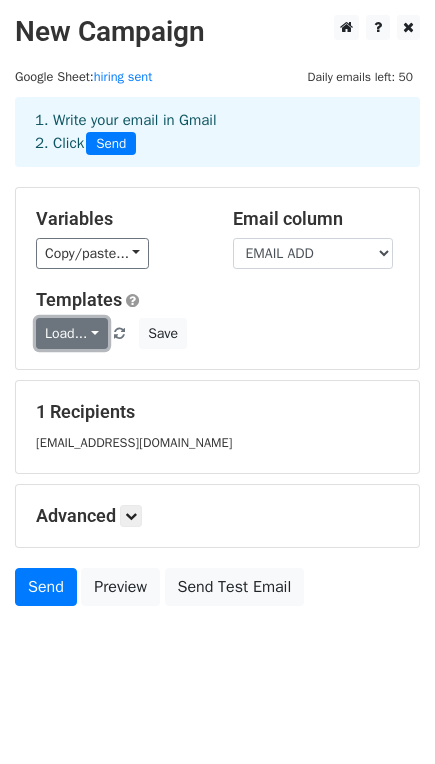 click on "Load..." at bounding box center [72, 333] 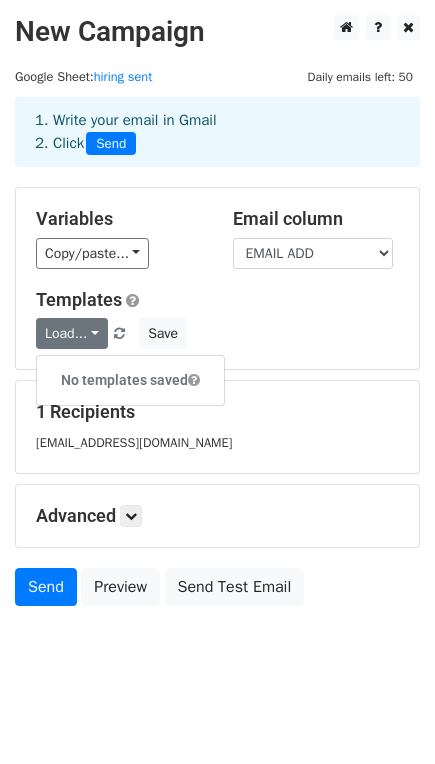 click at bounding box center (194, 380) 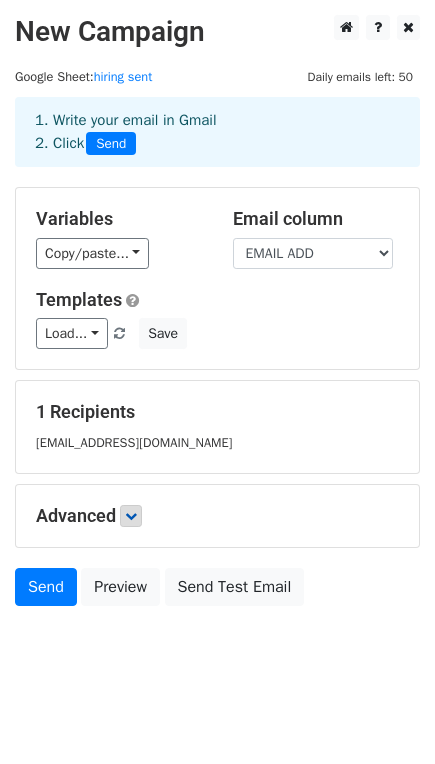 drag, startPoint x: 156, startPoint y: 525, endPoint x: 141, endPoint y: 517, distance: 17 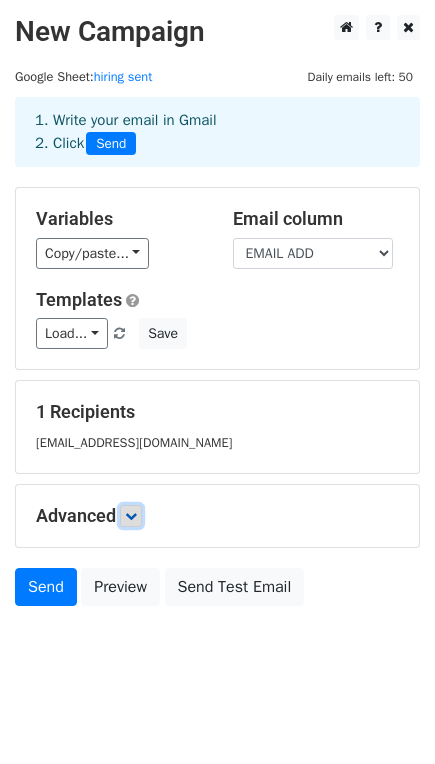 click at bounding box center [131, 516] 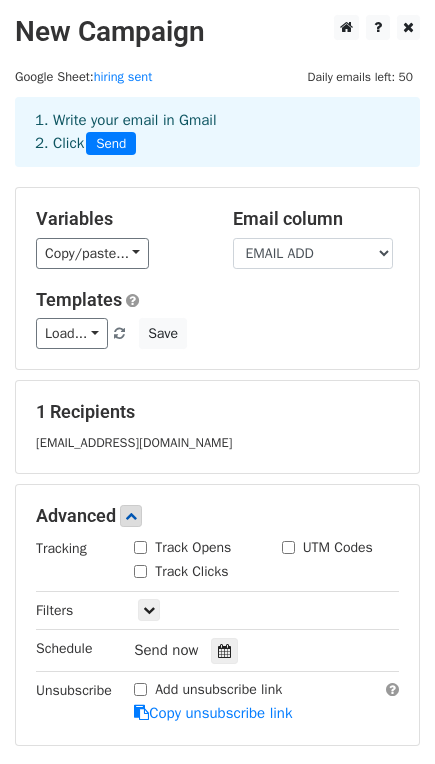 drag, startPoint x: 434, startPoint y: 407, endPoint x: 437, endPoint y: 487, distance: 80.05623 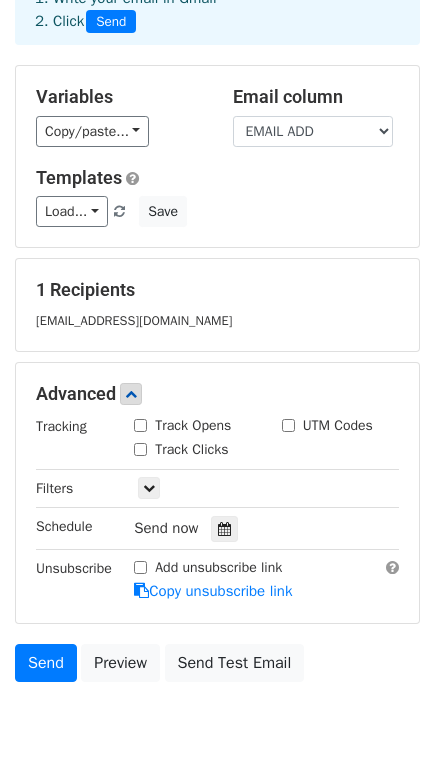 scroll, scrollTop: 210, scrollLeft: 0, axis: vertical 